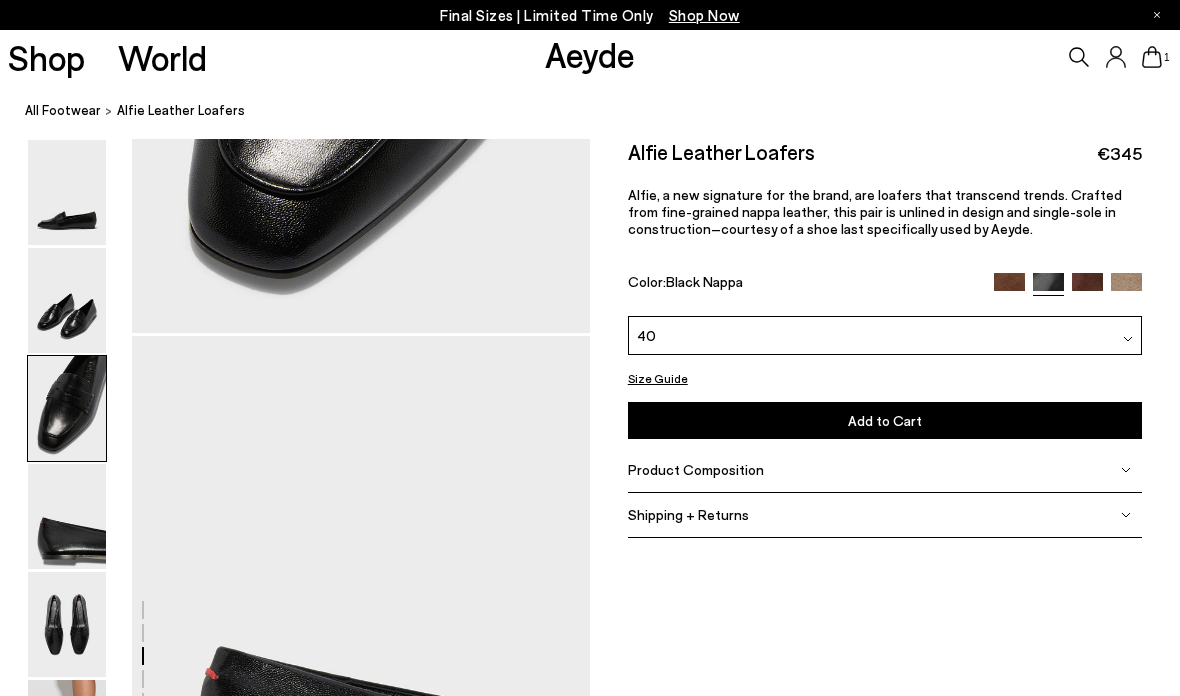 scroll, scrollTop: 1842, scrollLeft: 0, axis: vertical 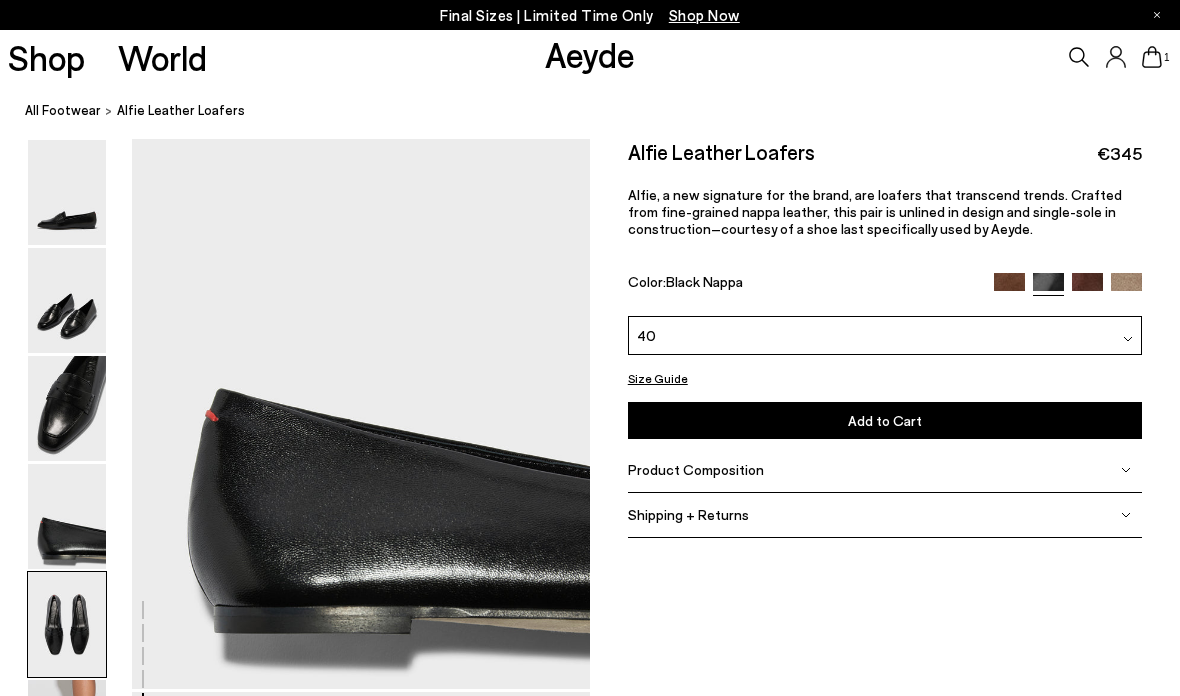 click at bounding box center (67, 408) 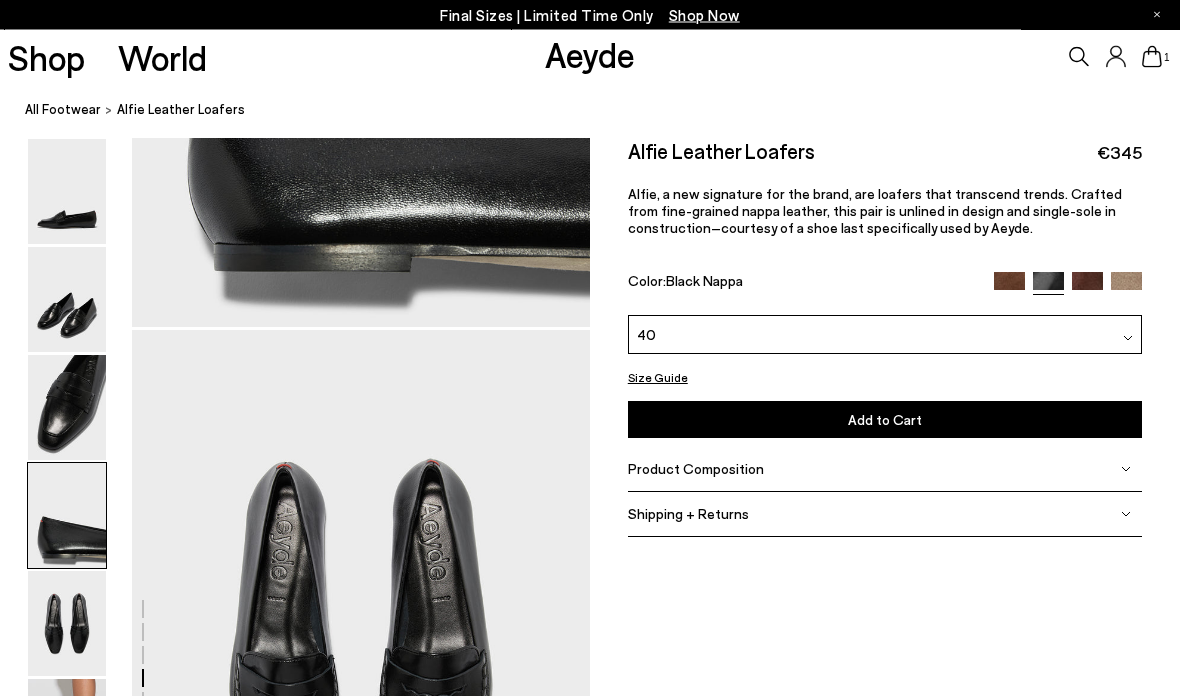 scroll, scrollTop: 2455, scrollLeft: 0, axis: vertical 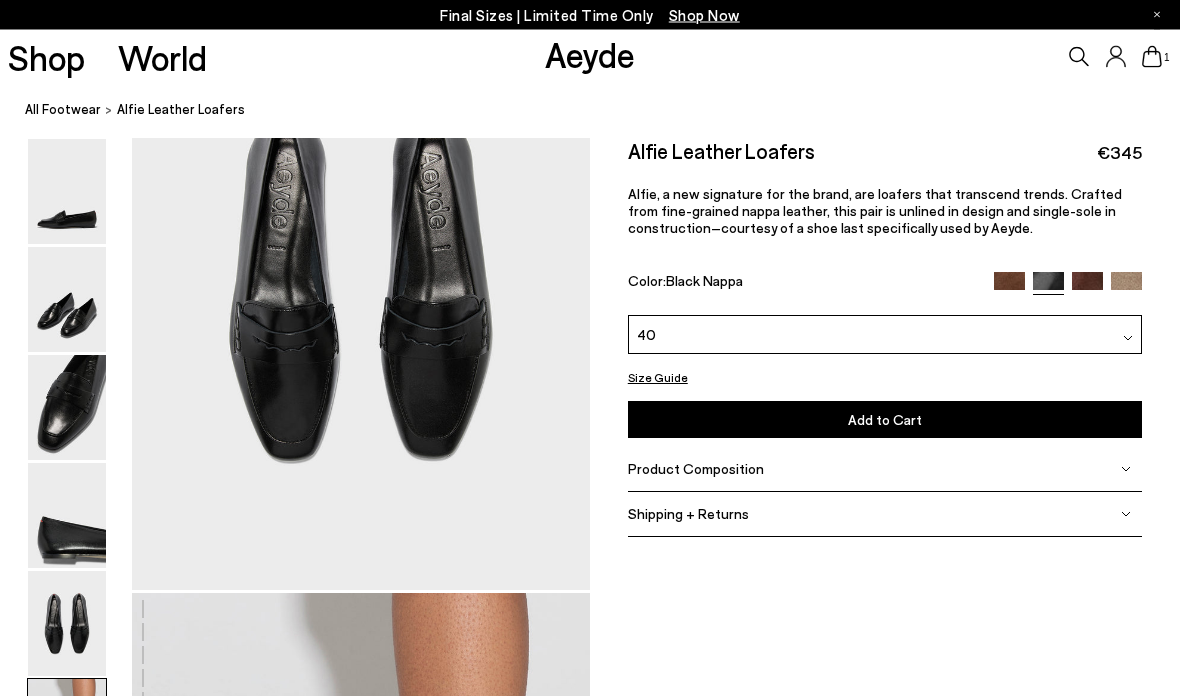 click at bounding box center [67, 408] 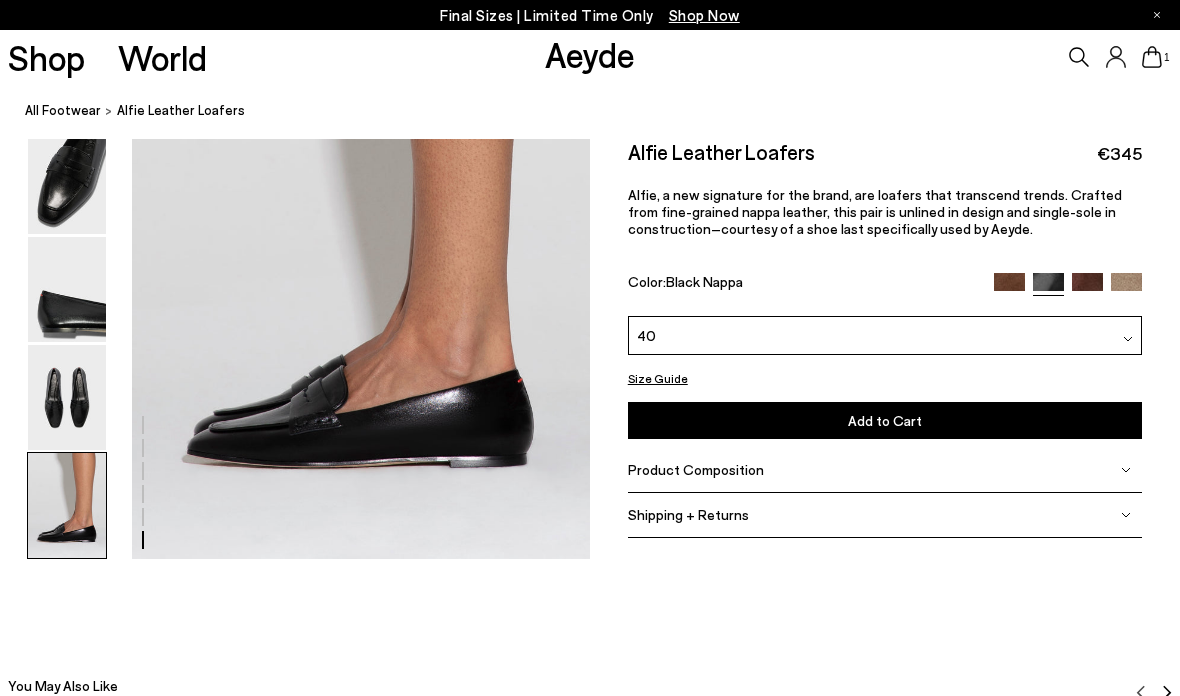 scroll, scrollTop: 3207, scrollLeft: 0, axis: vertical 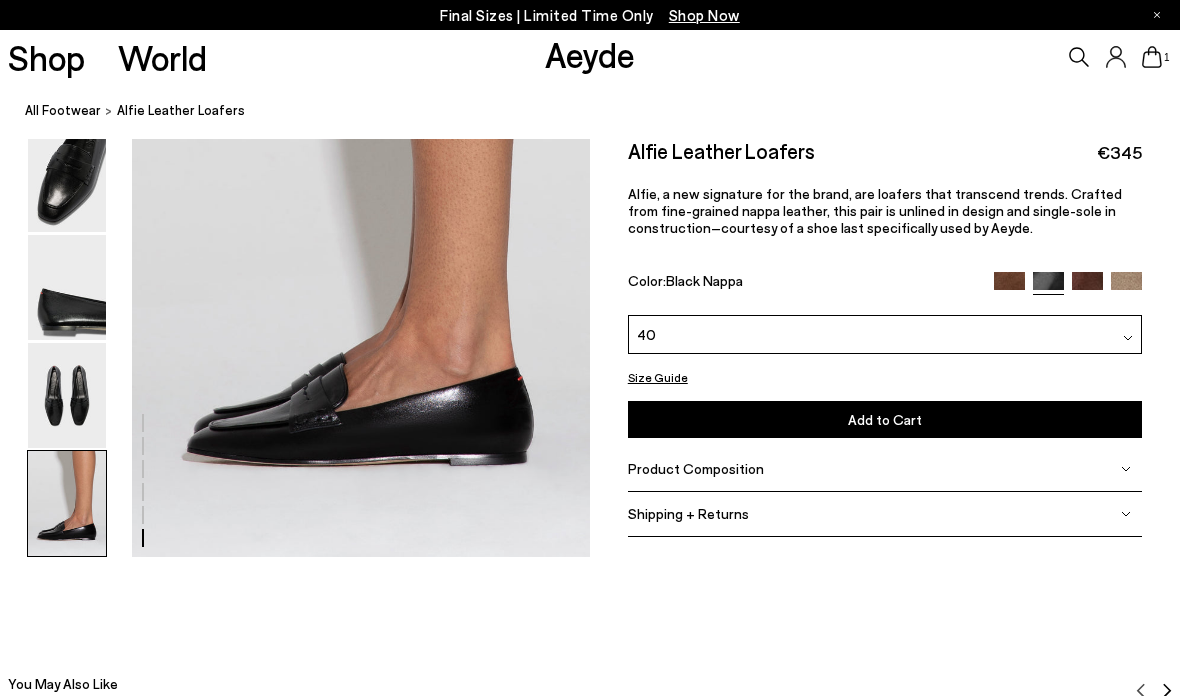 click on "Free shipping to Austria on all orders
Your item is added to cart.
View Cart
×
Final Sizes | Limited Time Only
Shop Now
Shop
World
Aeyde
1 1" at bounding box center [590, -2859] 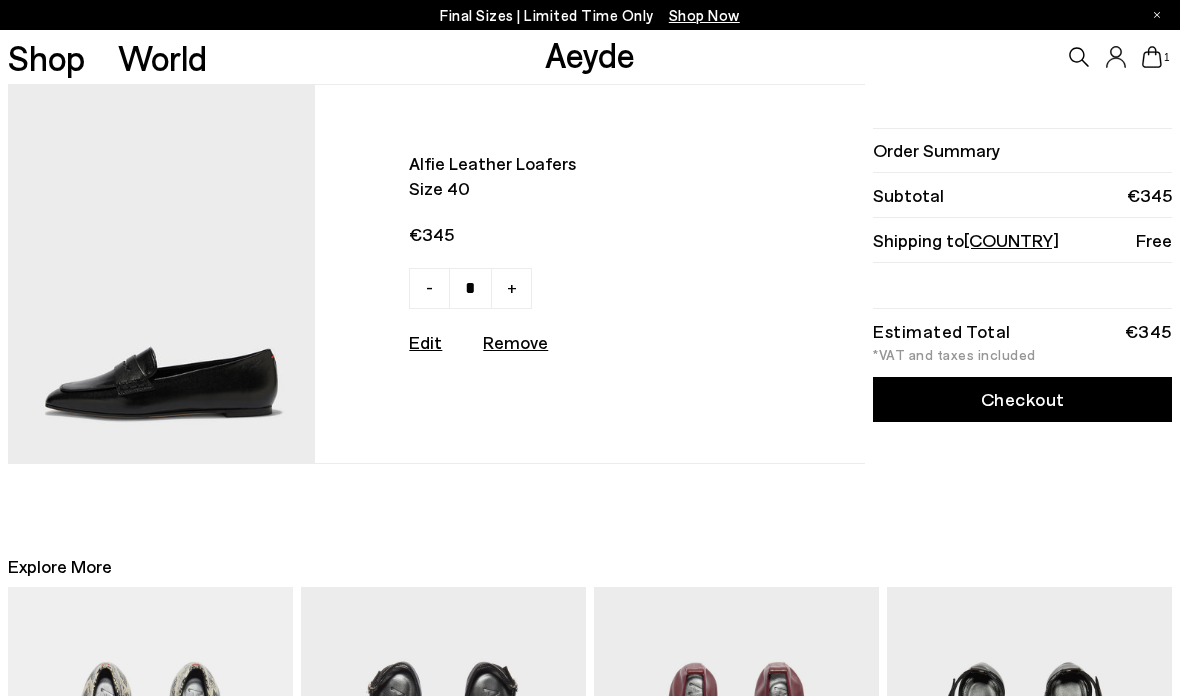 scroll, scrollTop: 0, scrollLeft: 0, axis: both 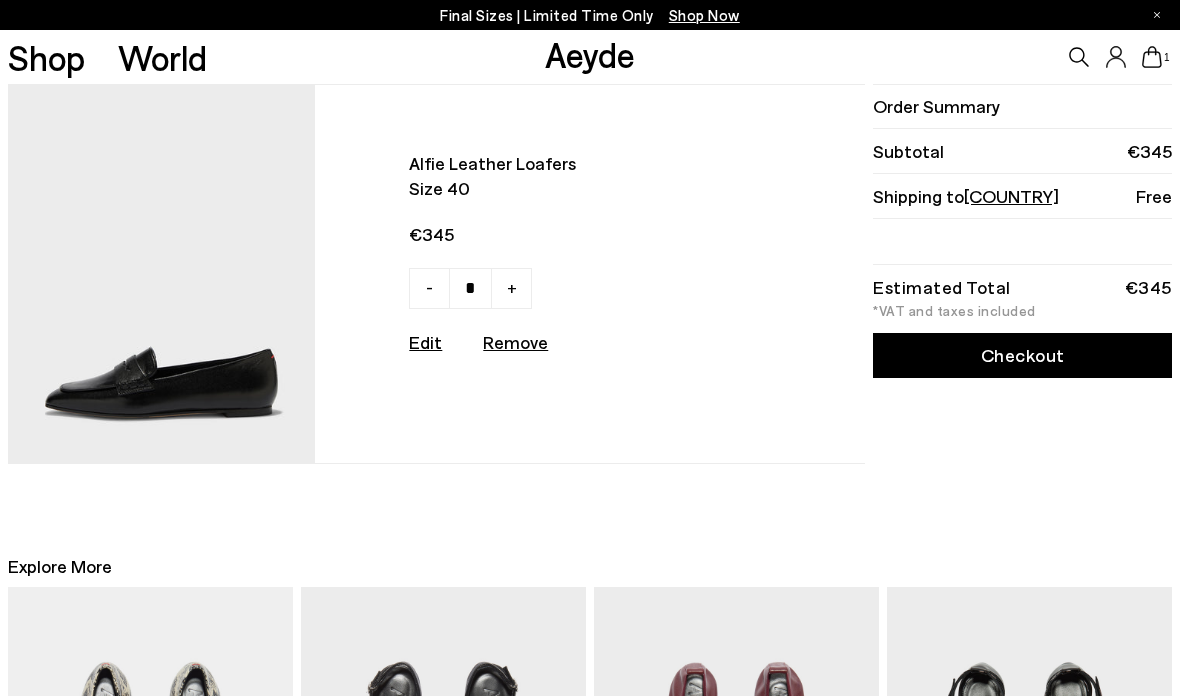 type on "*" 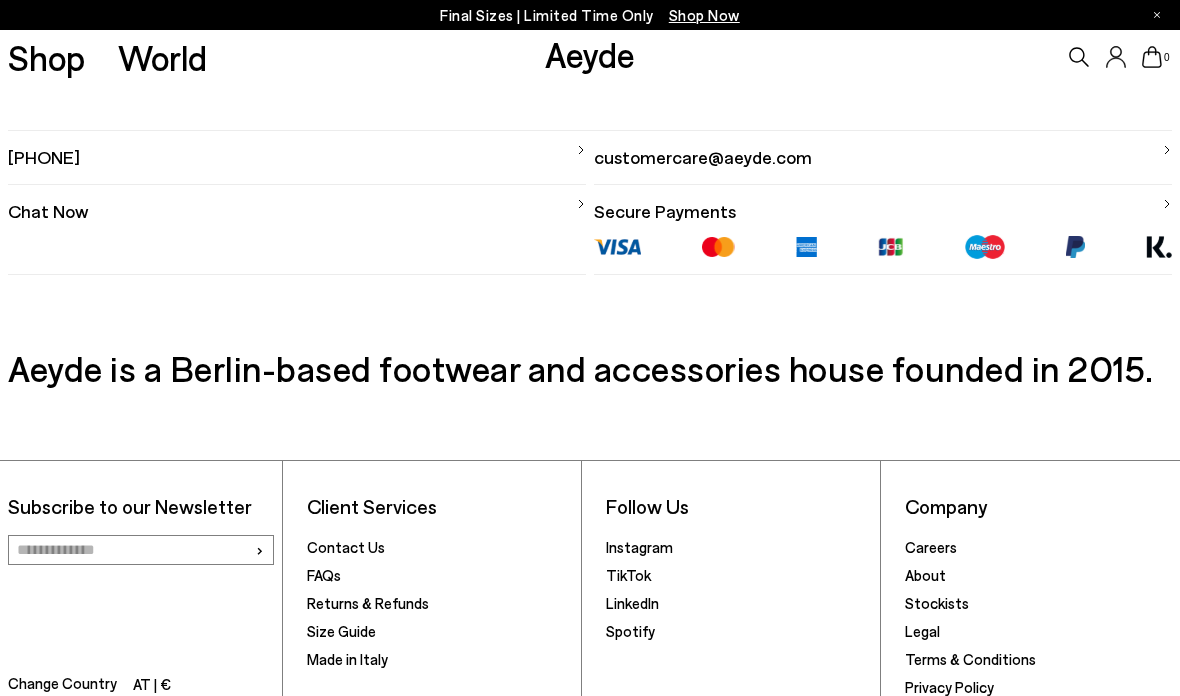 scroll, scrollTop: 0, scrollLeft: 0, axis: both 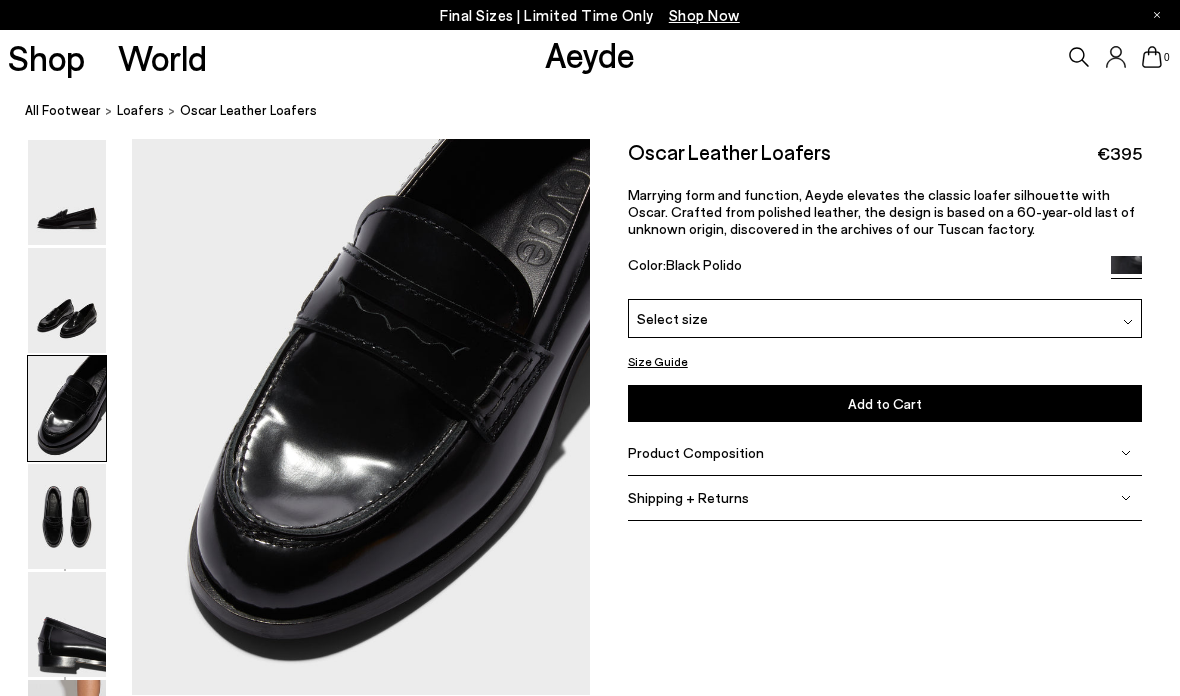 click on "Free shipping to Austria on all orders
Your item is added to cart.
View Cart
×
Final Sizes | Limited Time Only
Shop Now
Shop
World
Aeyde
0 0" at bounding box center (590, -880) 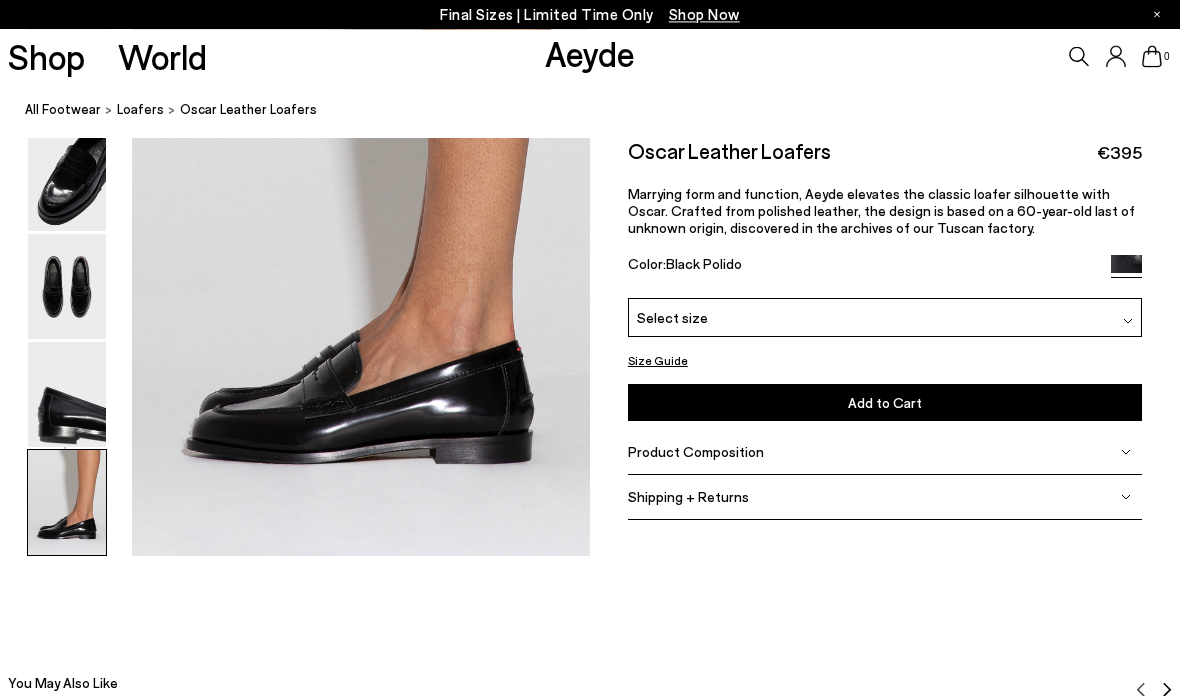 scroll, scrollTop: 3287, scrollLeft: 0, axis: vertical 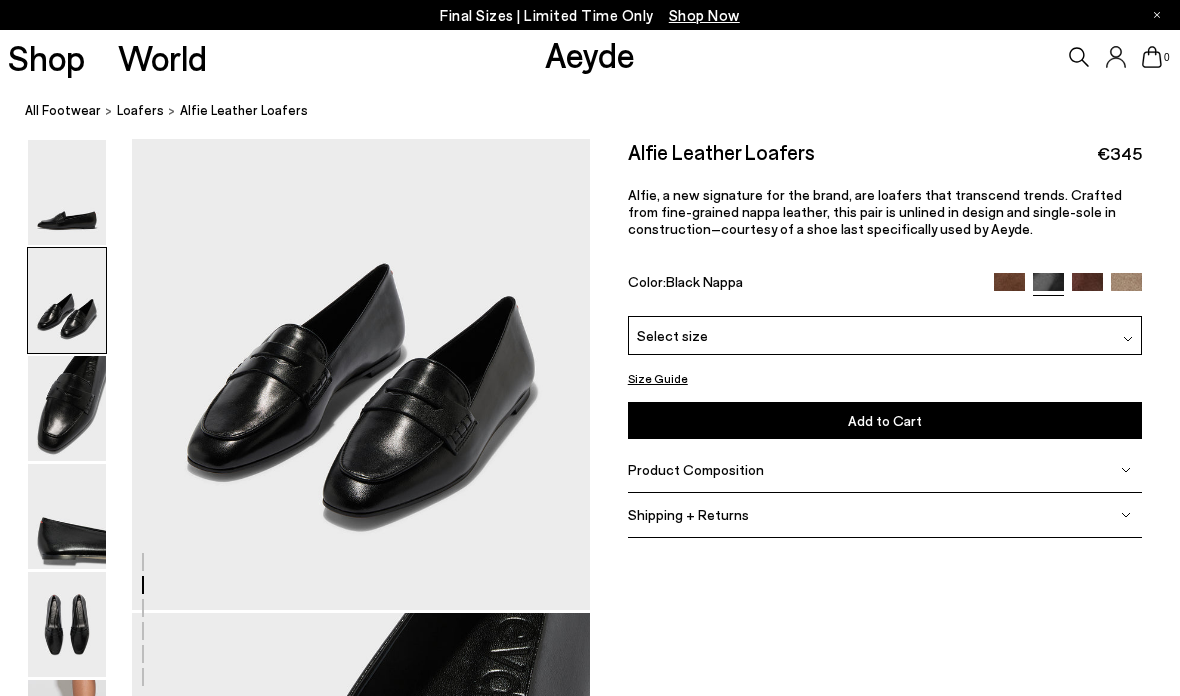 click at bounding box center (67, 192) 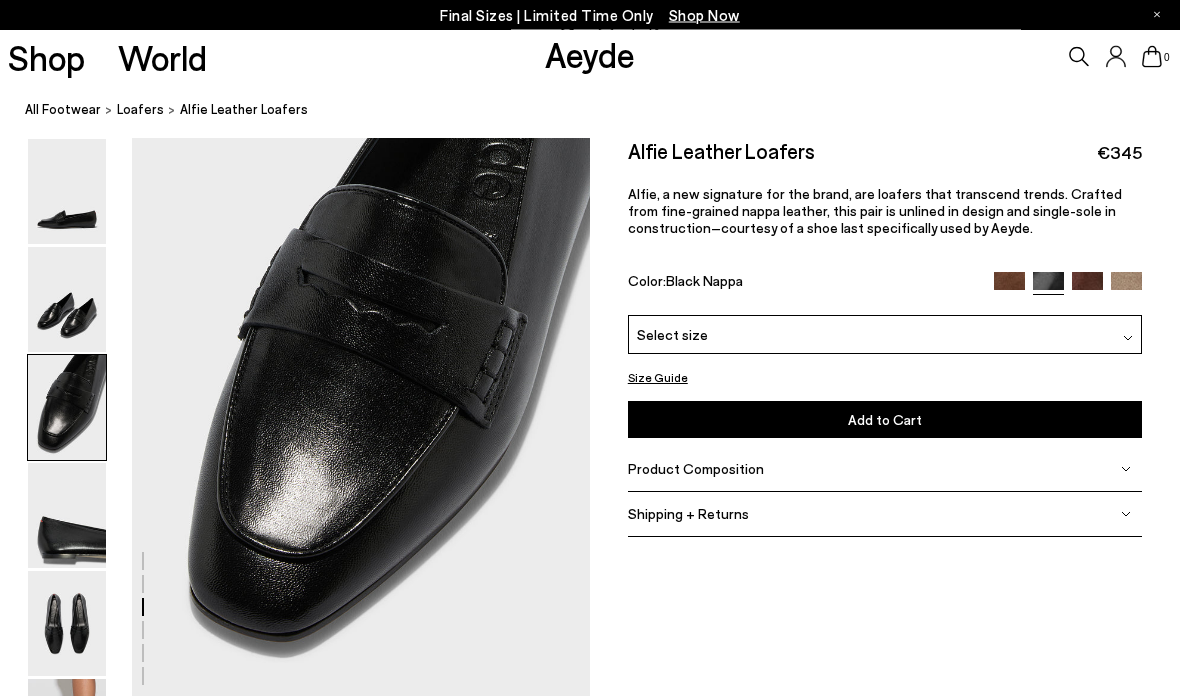 scroll, scrollTop: 1228, scrollLeft: 0, axis: vertical 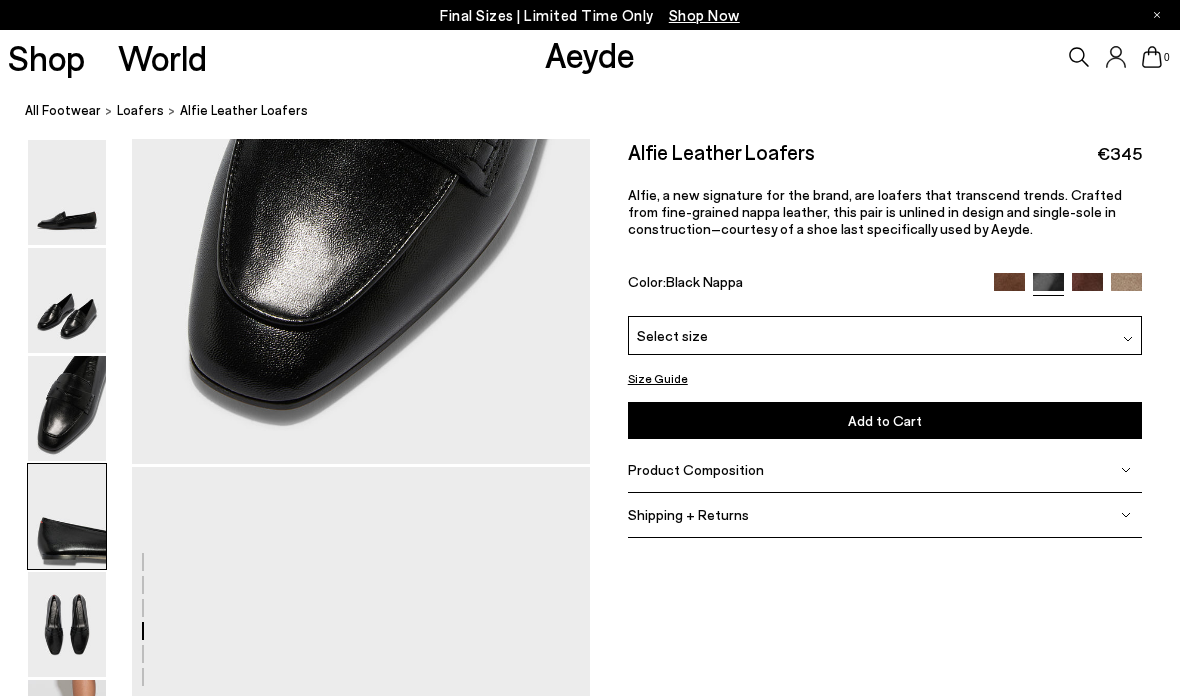 click at bounding box center [67, 300] 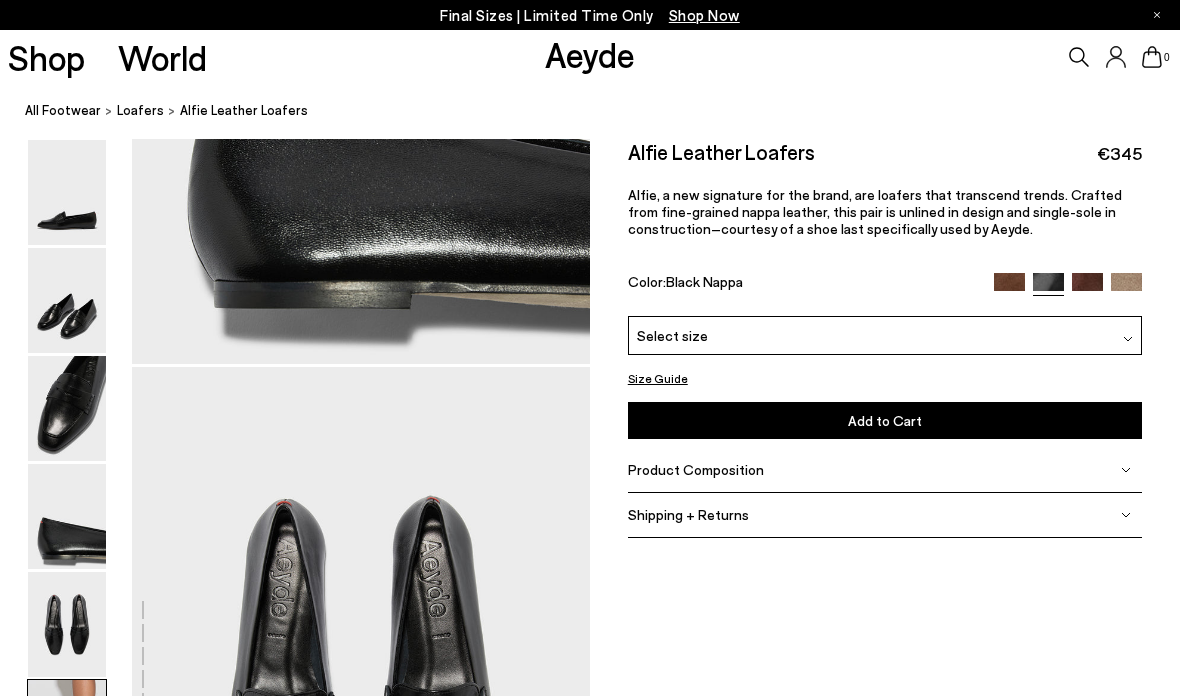 click at bounding box center (67, 300) 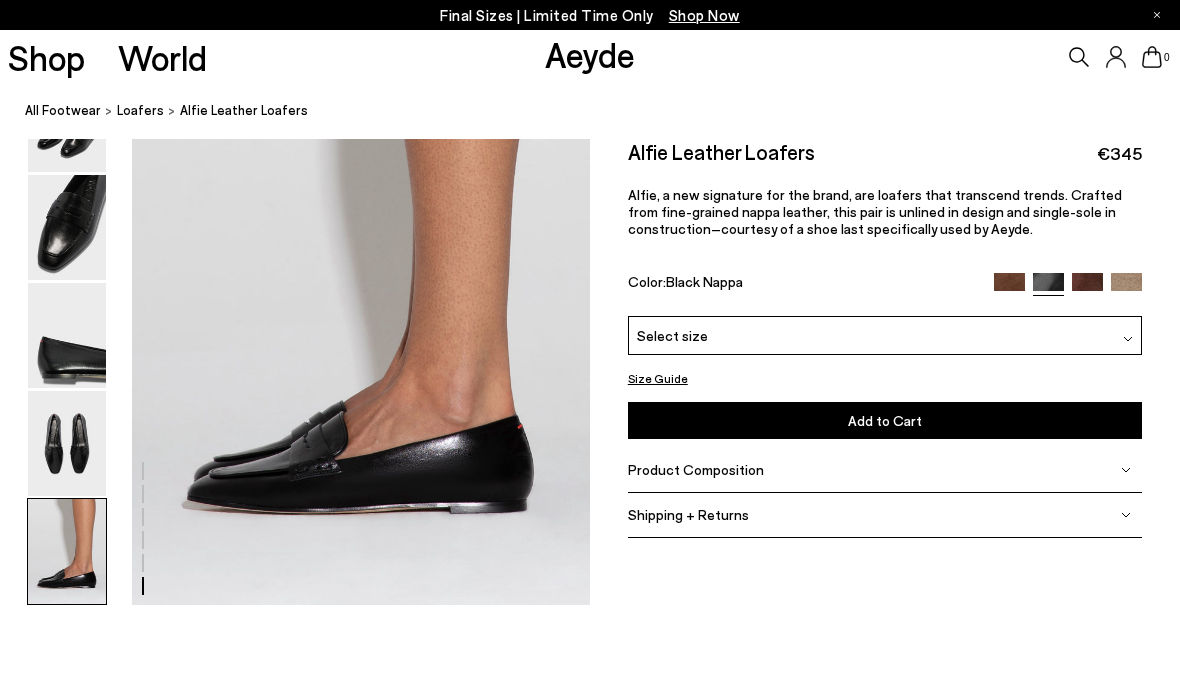 scroll, scrollTop: 3207, scrollLeft: 0, axis: vertical 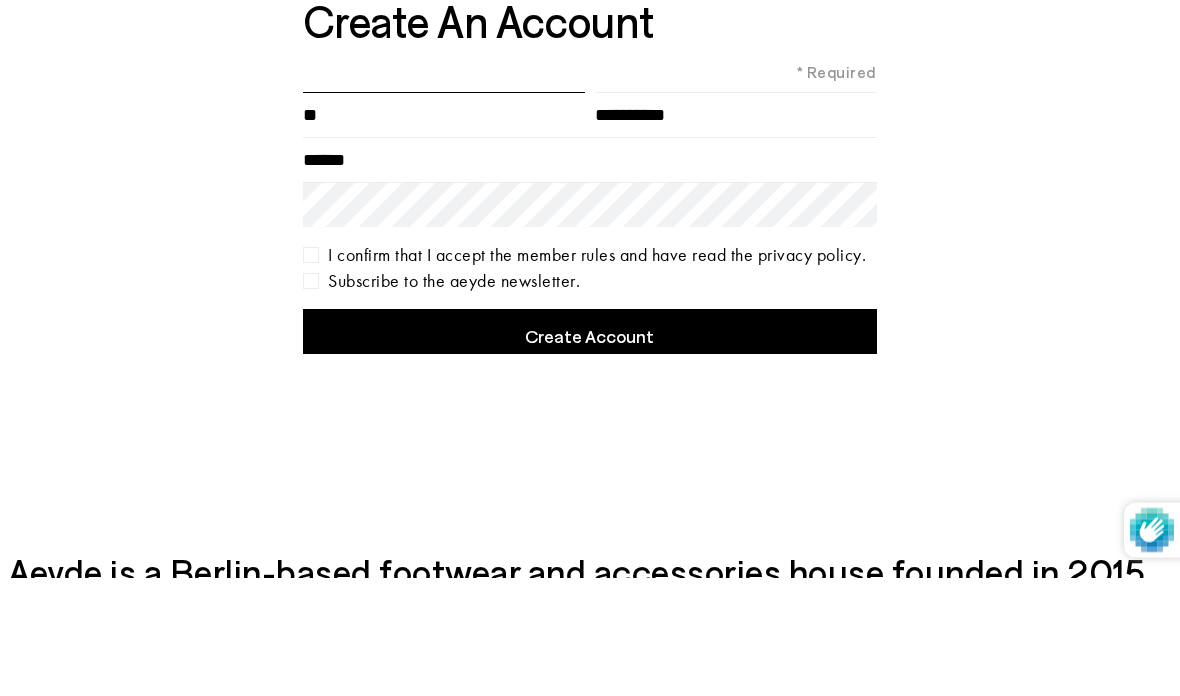 type on "*" 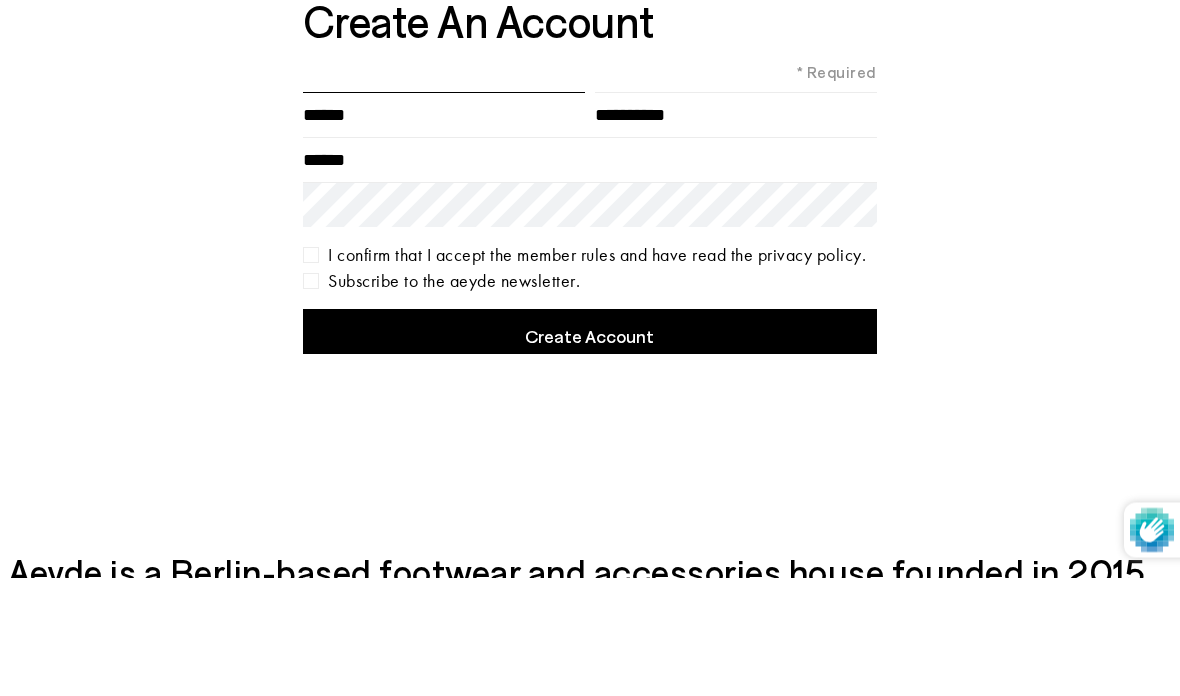 type on "******" 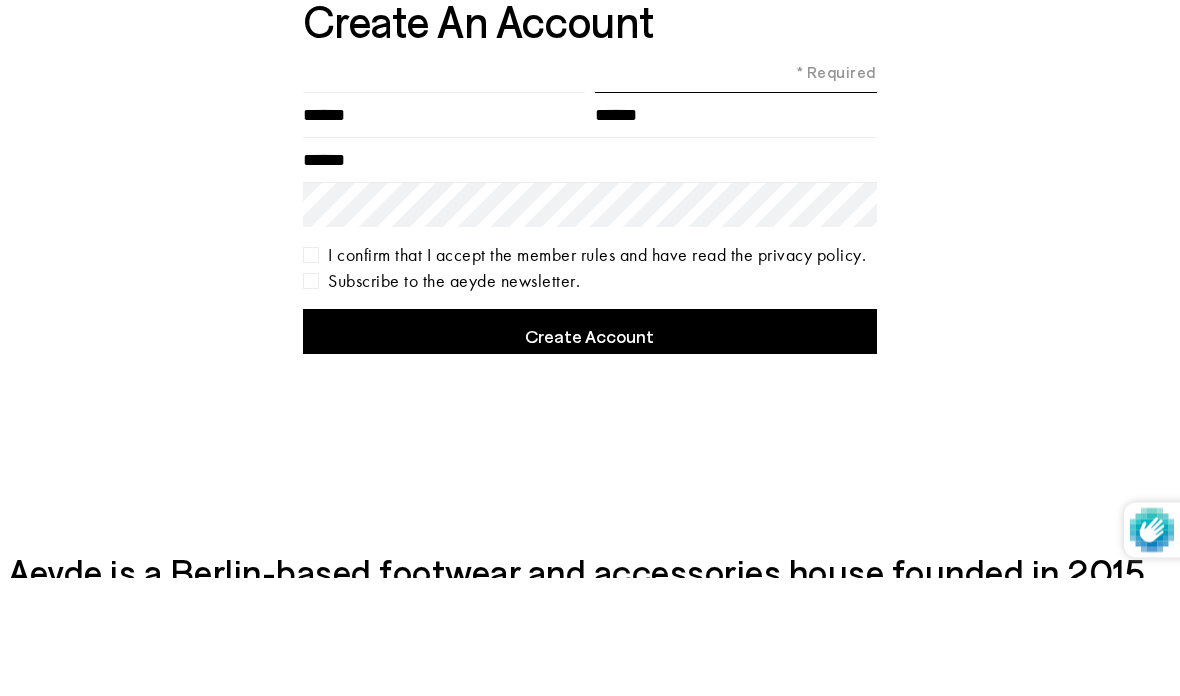 type on "******" 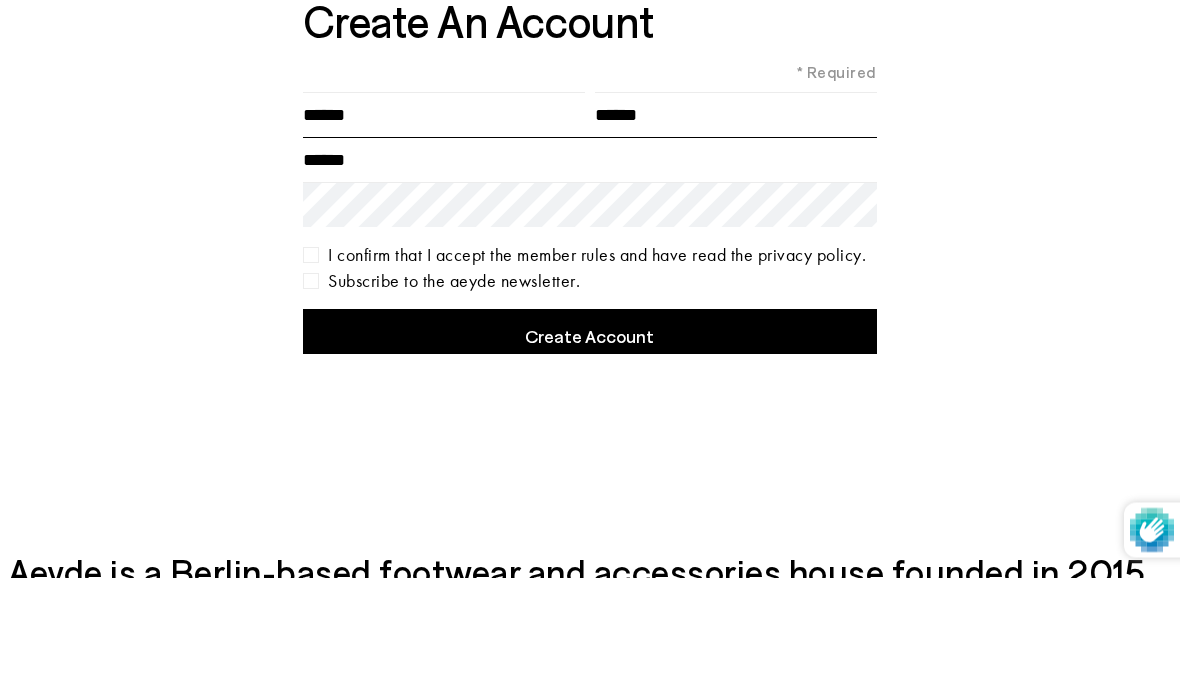 click on "Email" at bounding box center (590, 278) 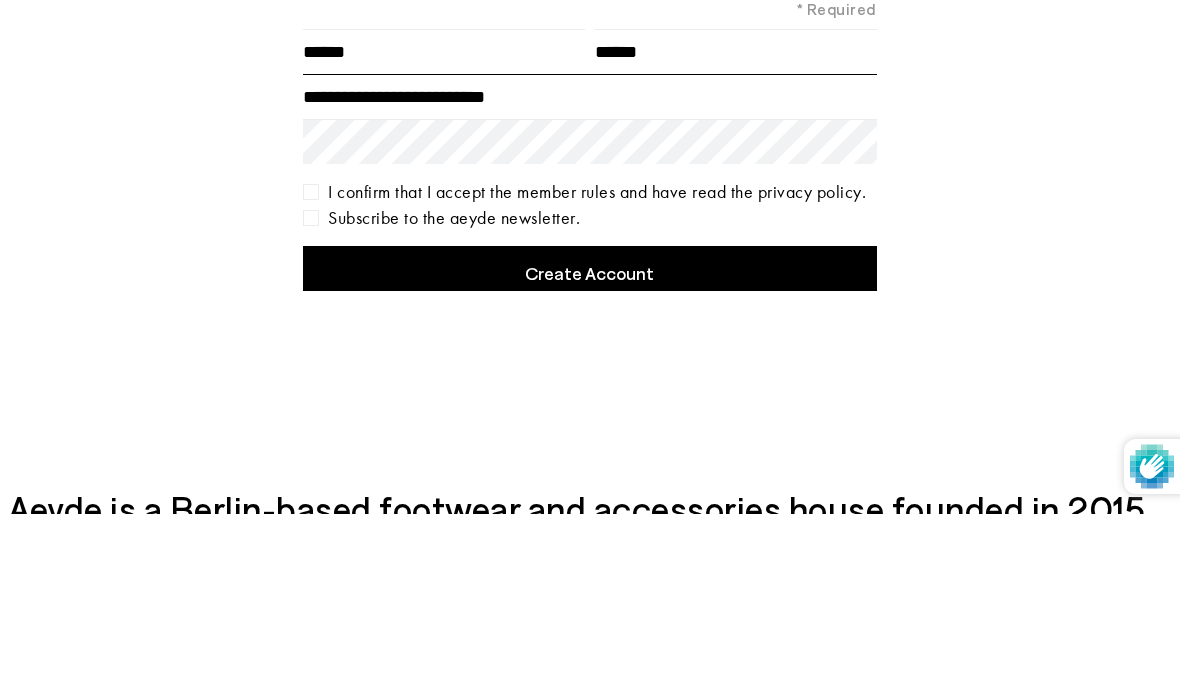 type on "**********" 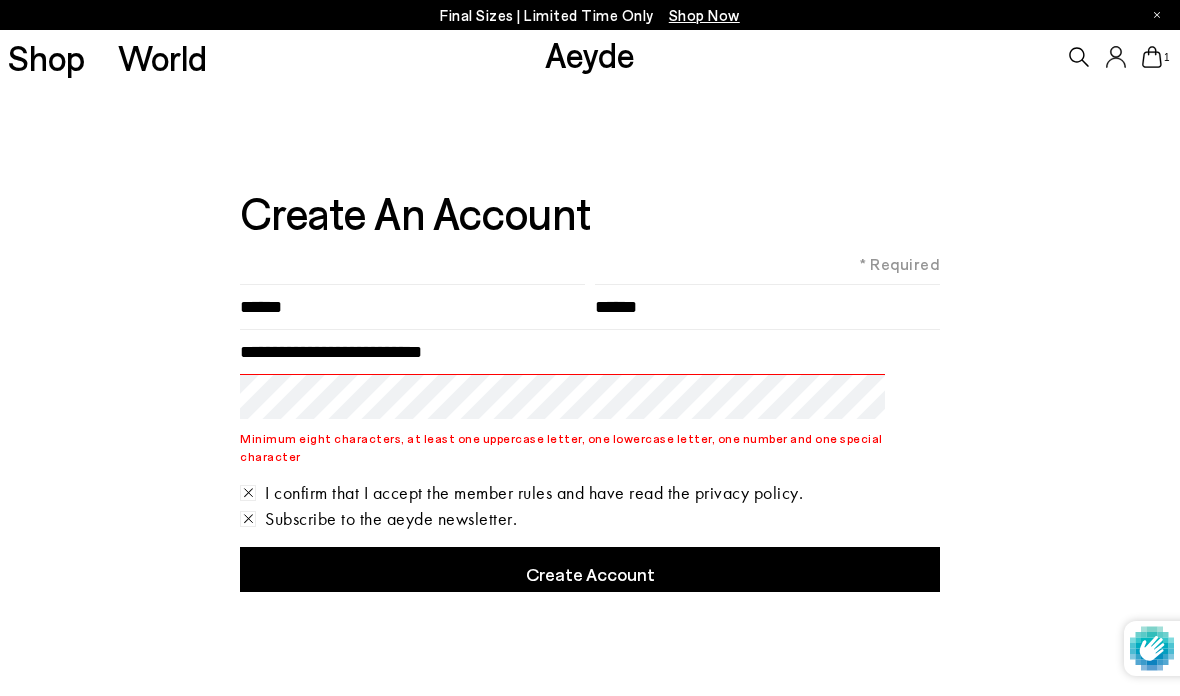 scroll, scrollTop: 0, scrollLeft: 0, axis: both 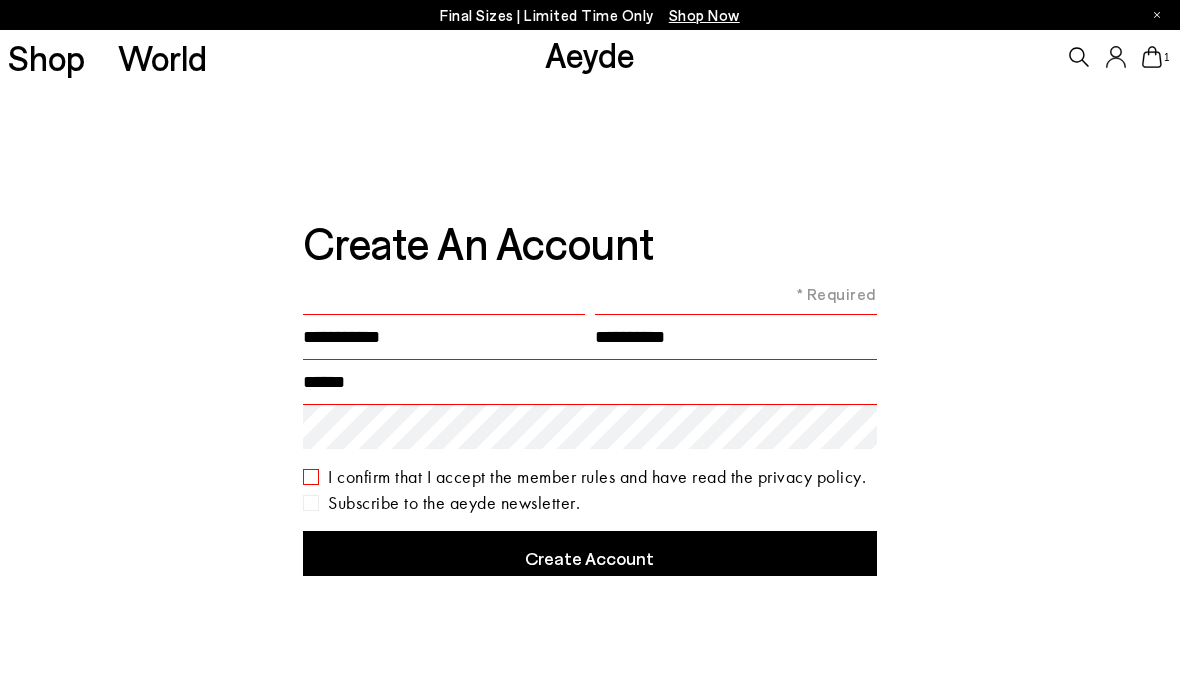 click at bounding box center (444, 336) 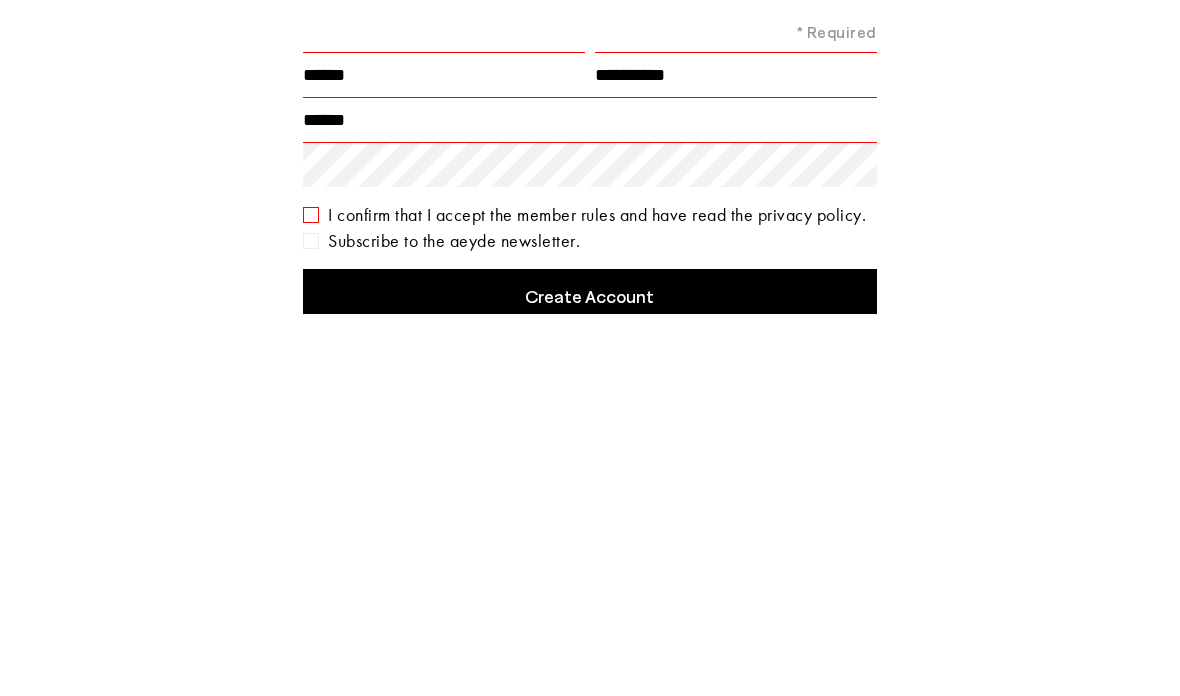 type on "******" 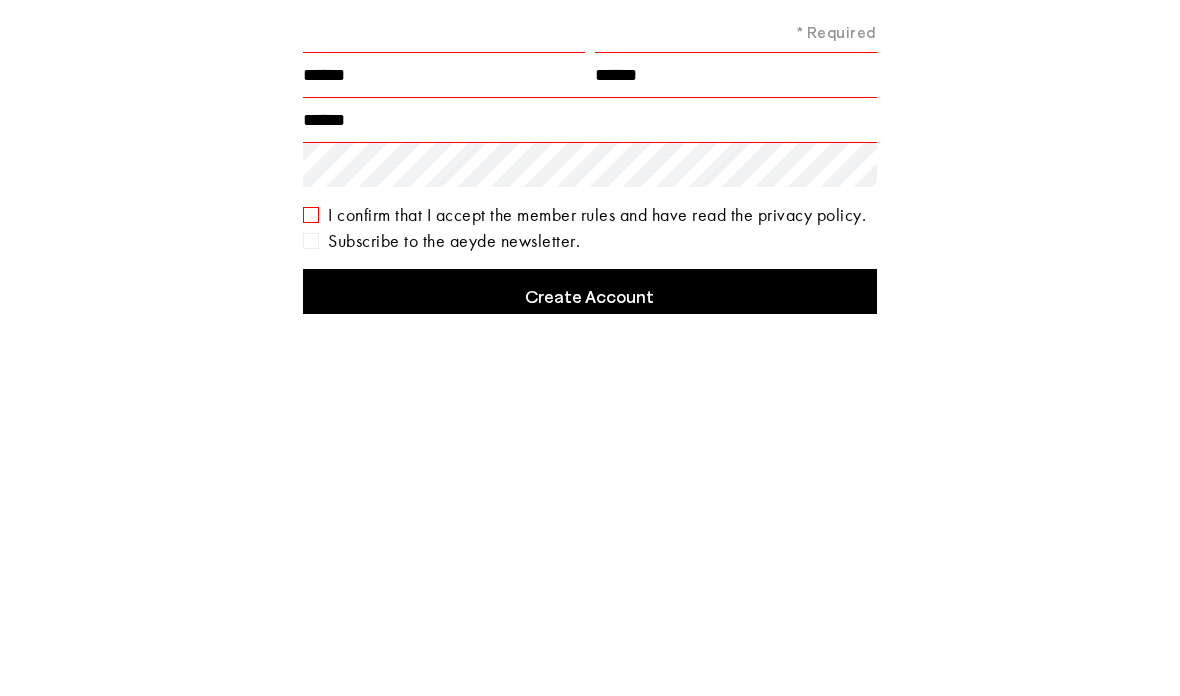 type on "******" 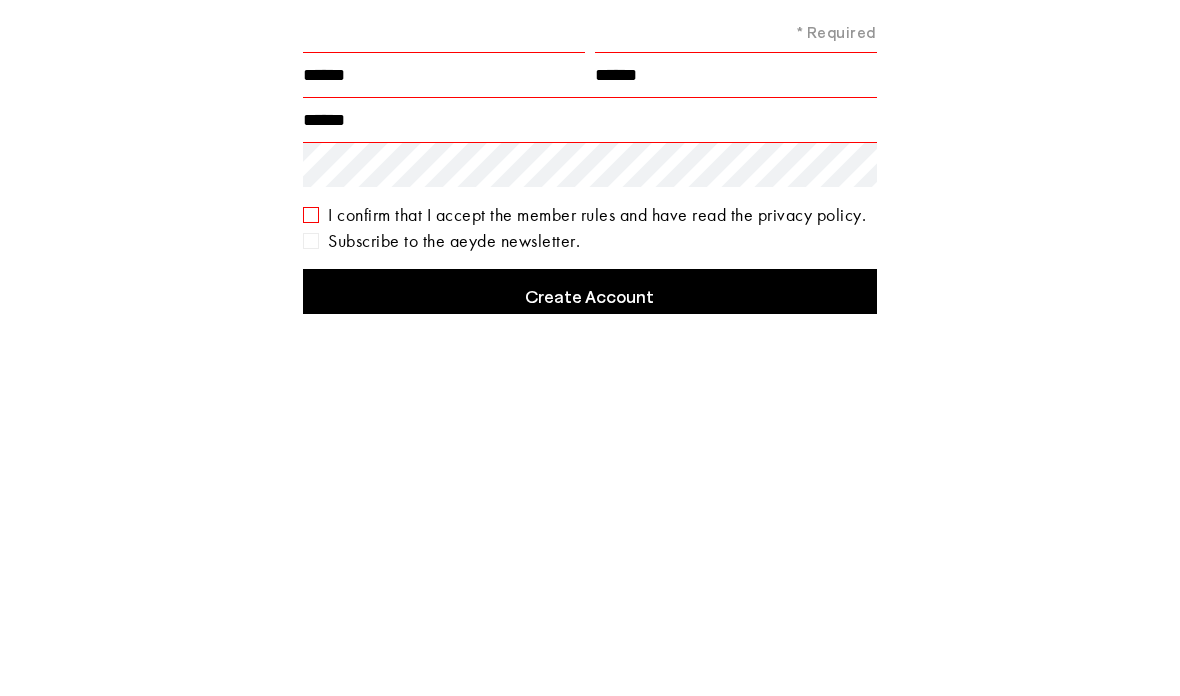 click on "Email" at bounding box center [590, 381] 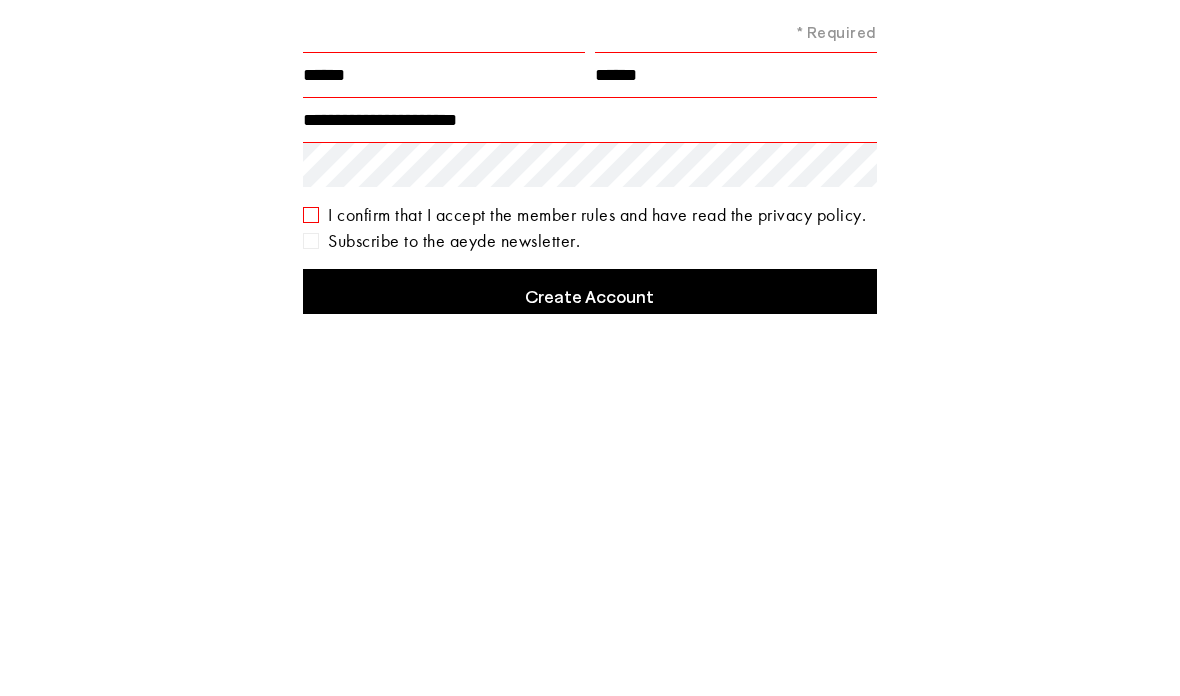 type on "**********" 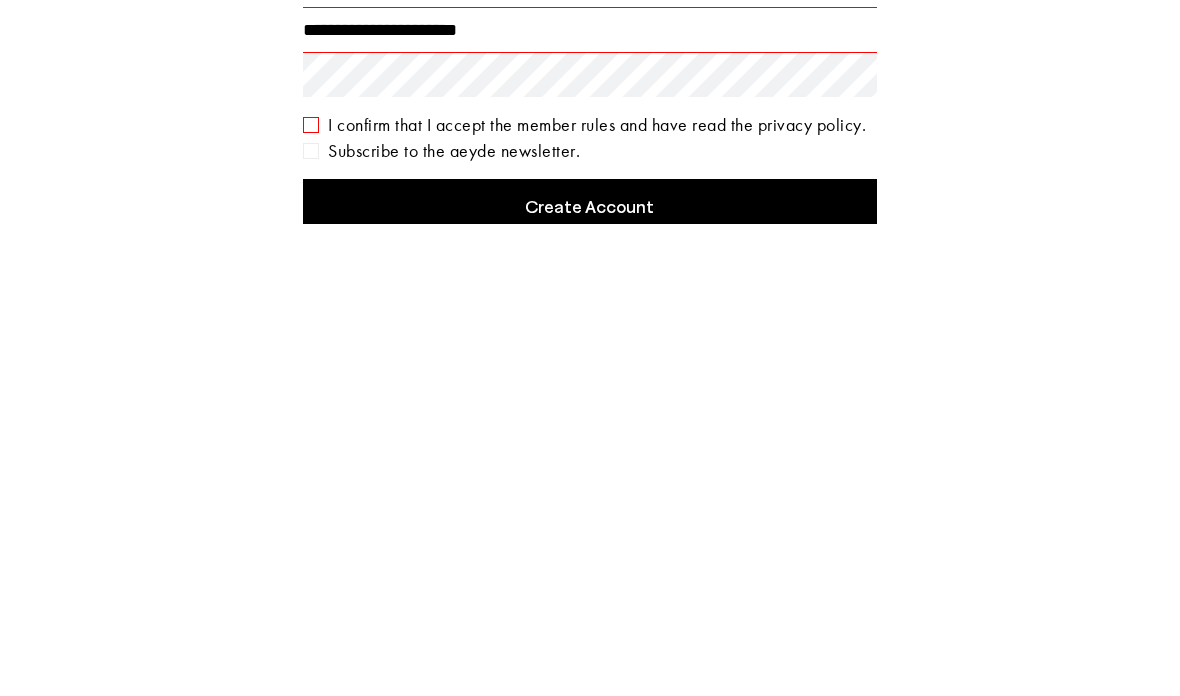 scroll, scrollTop: 352, scrollLeft: 0, axis: vertical 